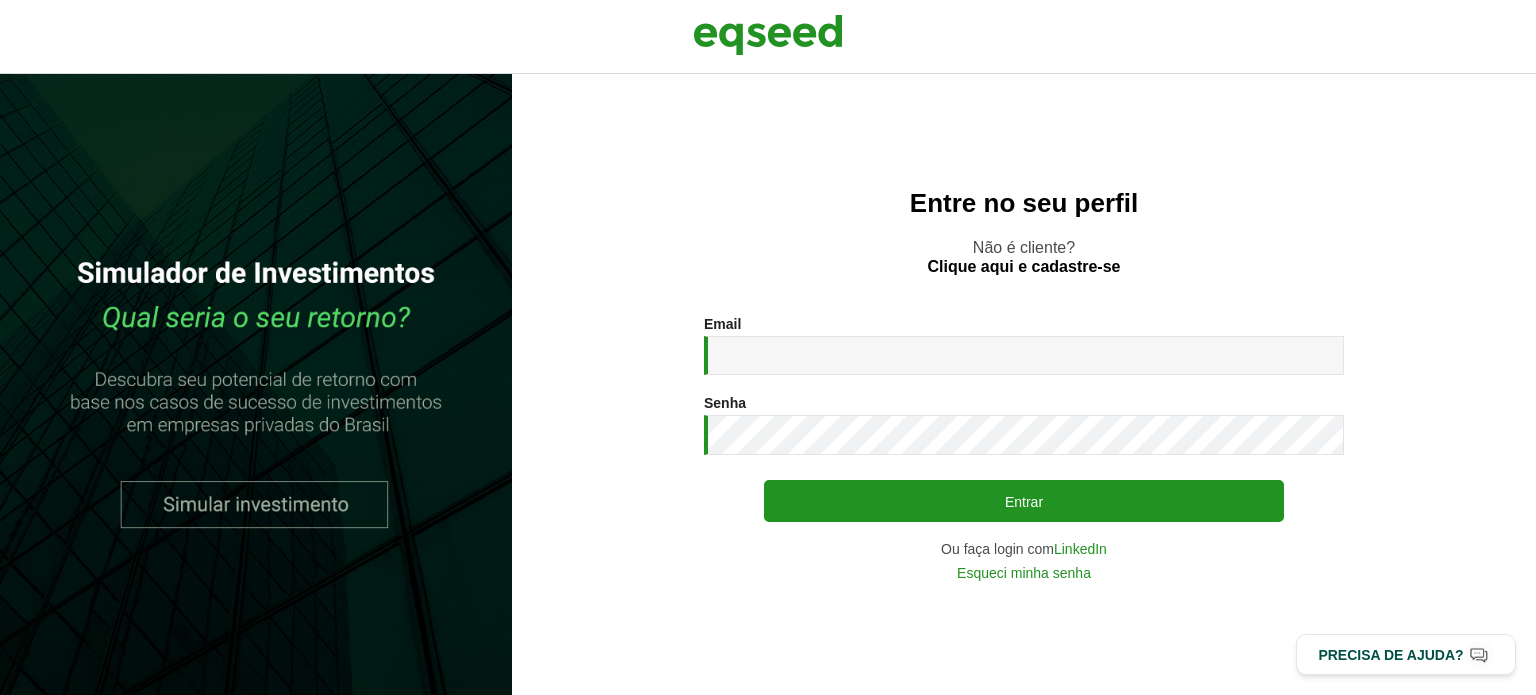 scroll, scrollTop: 0, scrollLeft: 0, axis: both 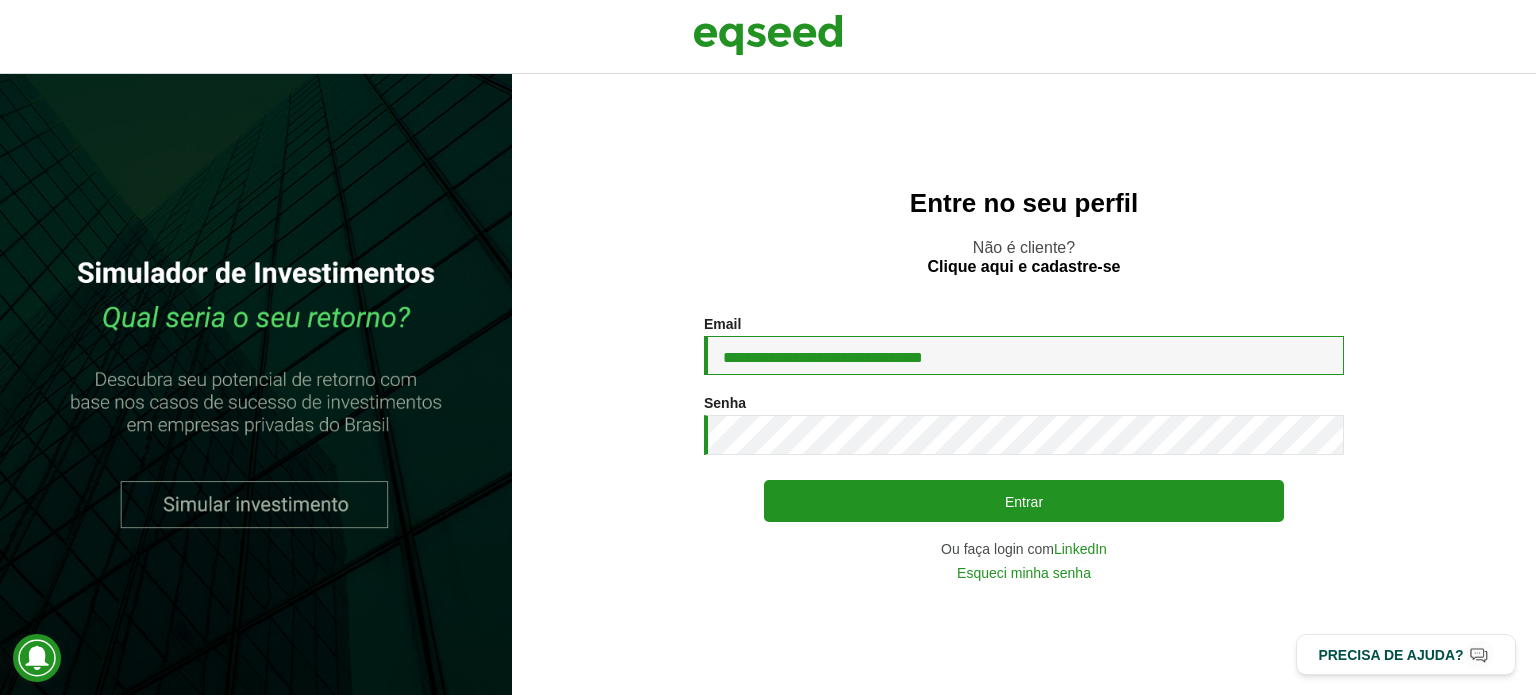 click on "**********" at bounding box center [1024, 355] 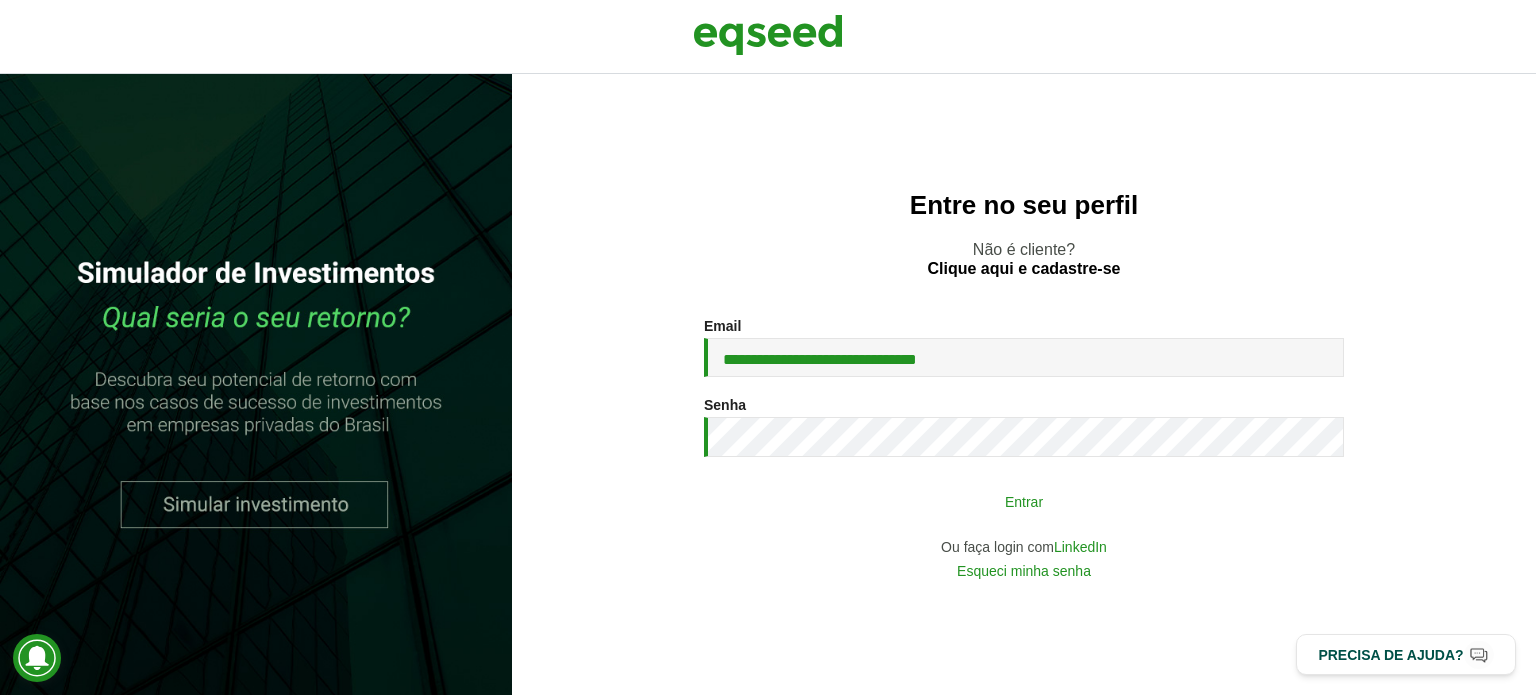 click on "Entrar" at bounding box center (1024, 501) 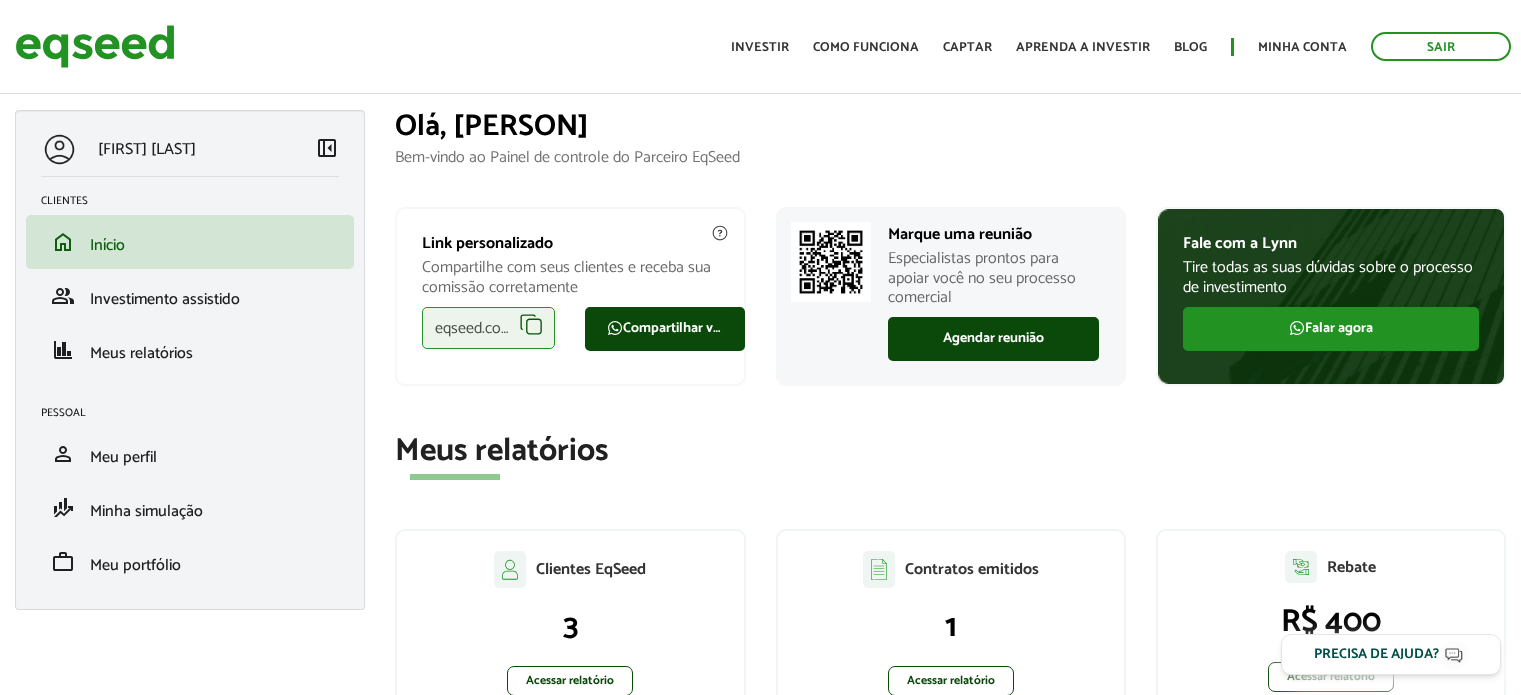 scroll, scrollTop: 0, scrollLeft: 0, axis: both 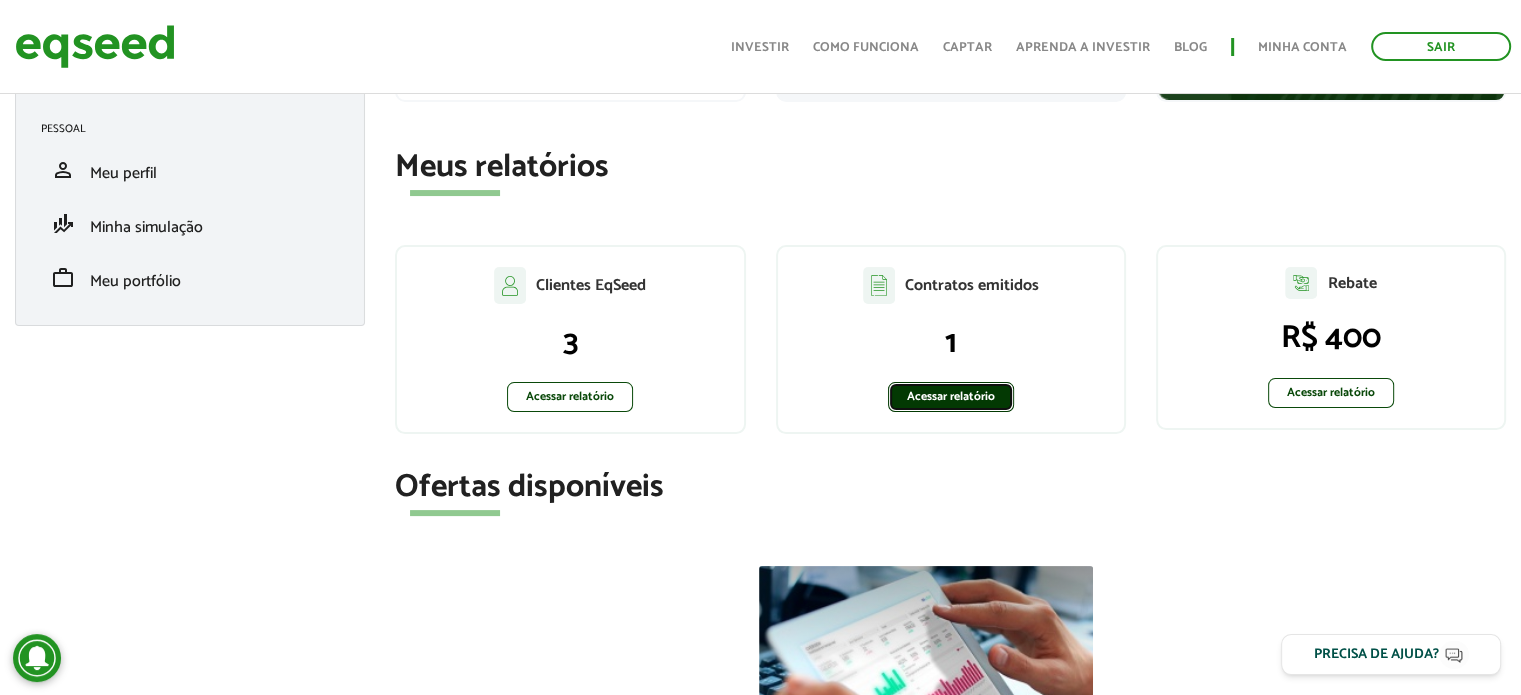 click on "Acessar relatório" at bounding box center [951, 397] 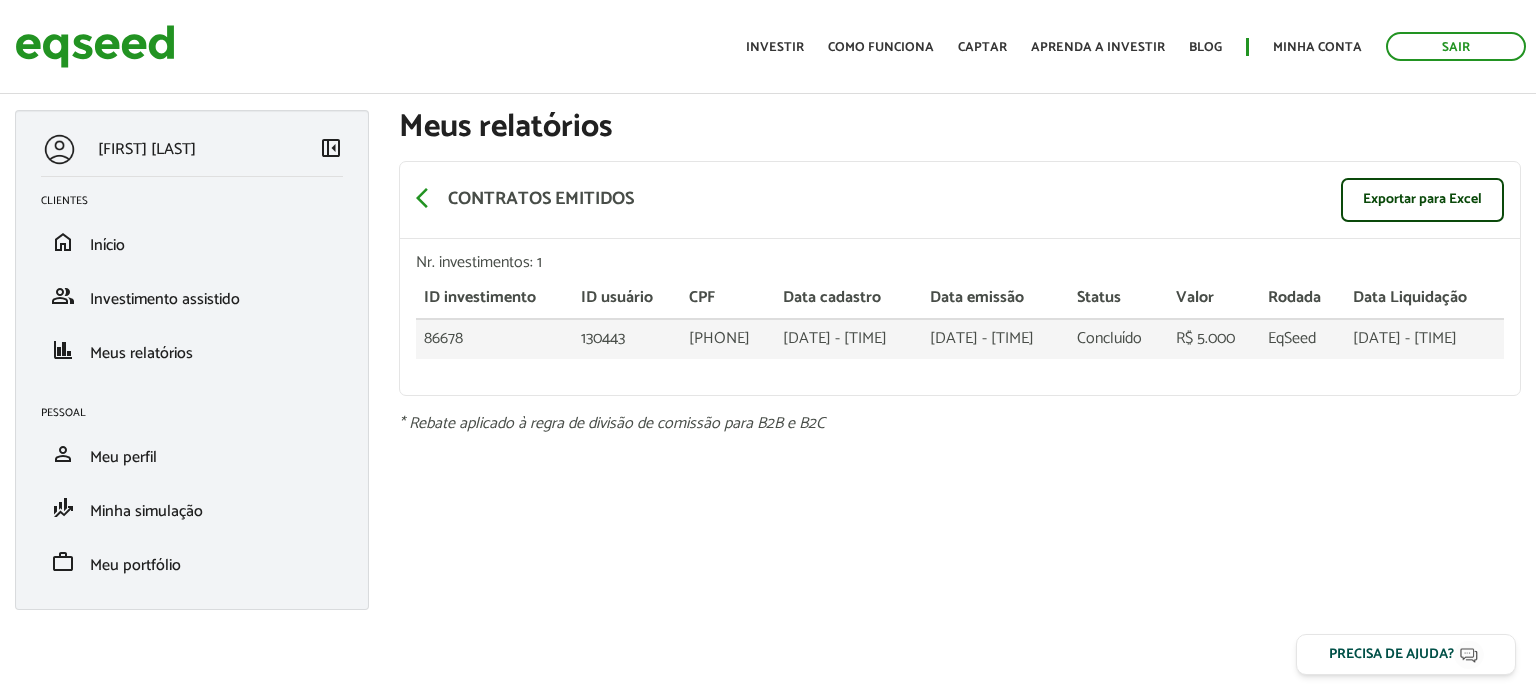 scroll, scrollTop: 0, scrollLeft: 0, axis: both 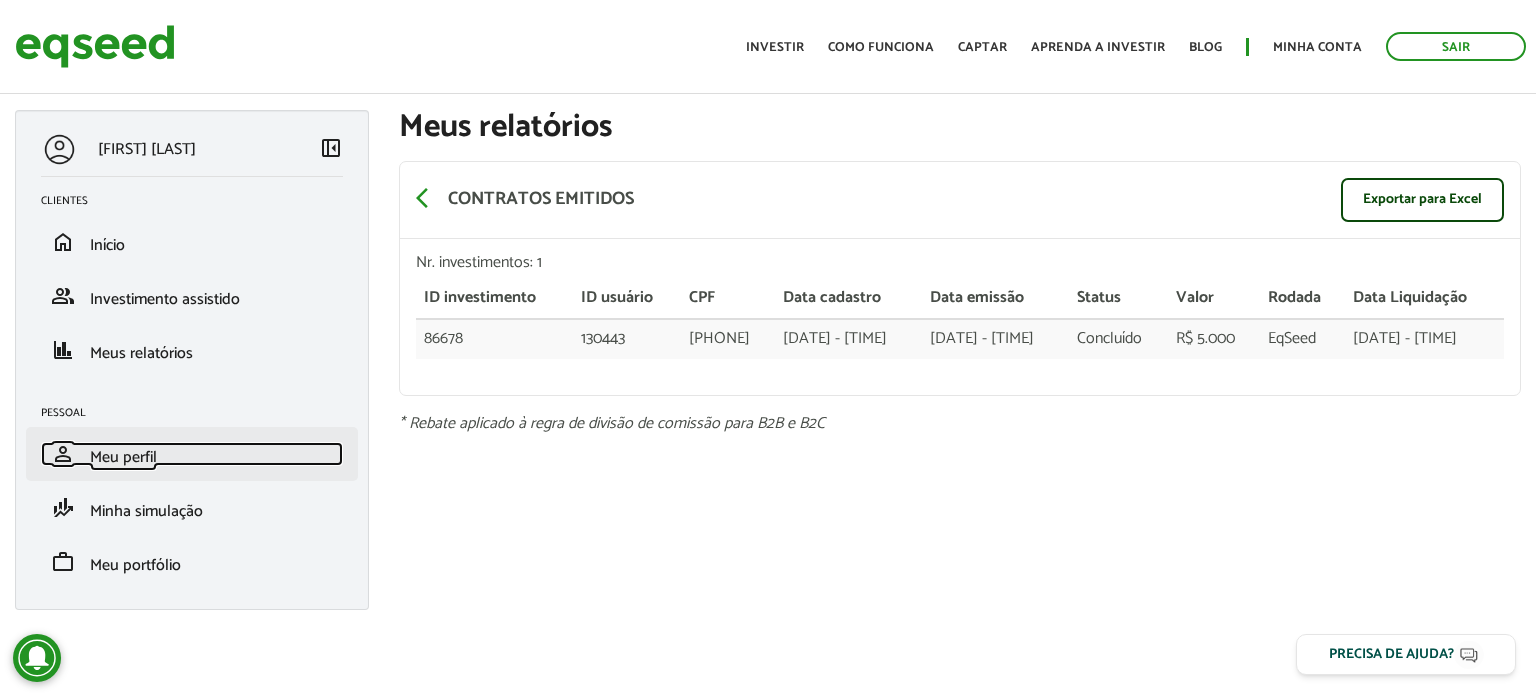 click on "Meu perfil" at bounding box center [123, 457] 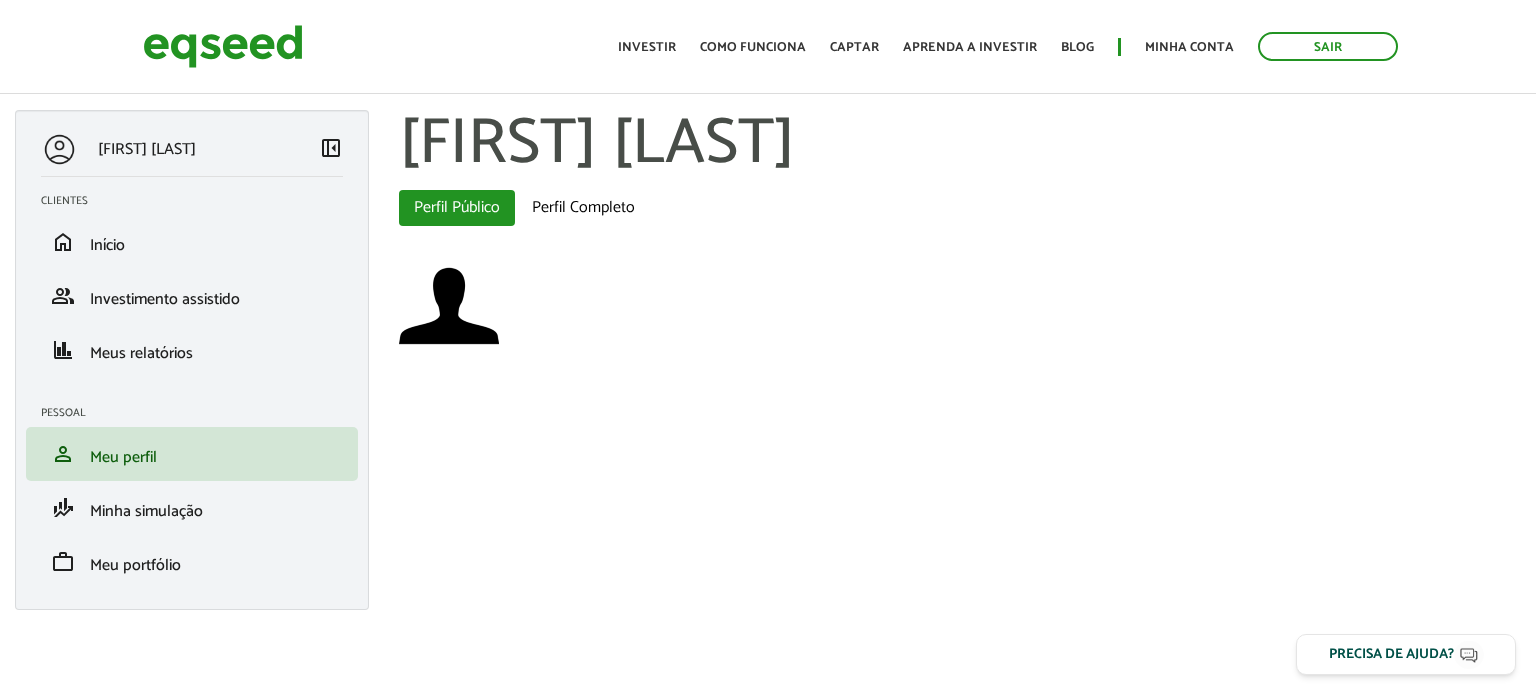 scroll, scrollTop: 0, scrollLeft: 0, axis: both 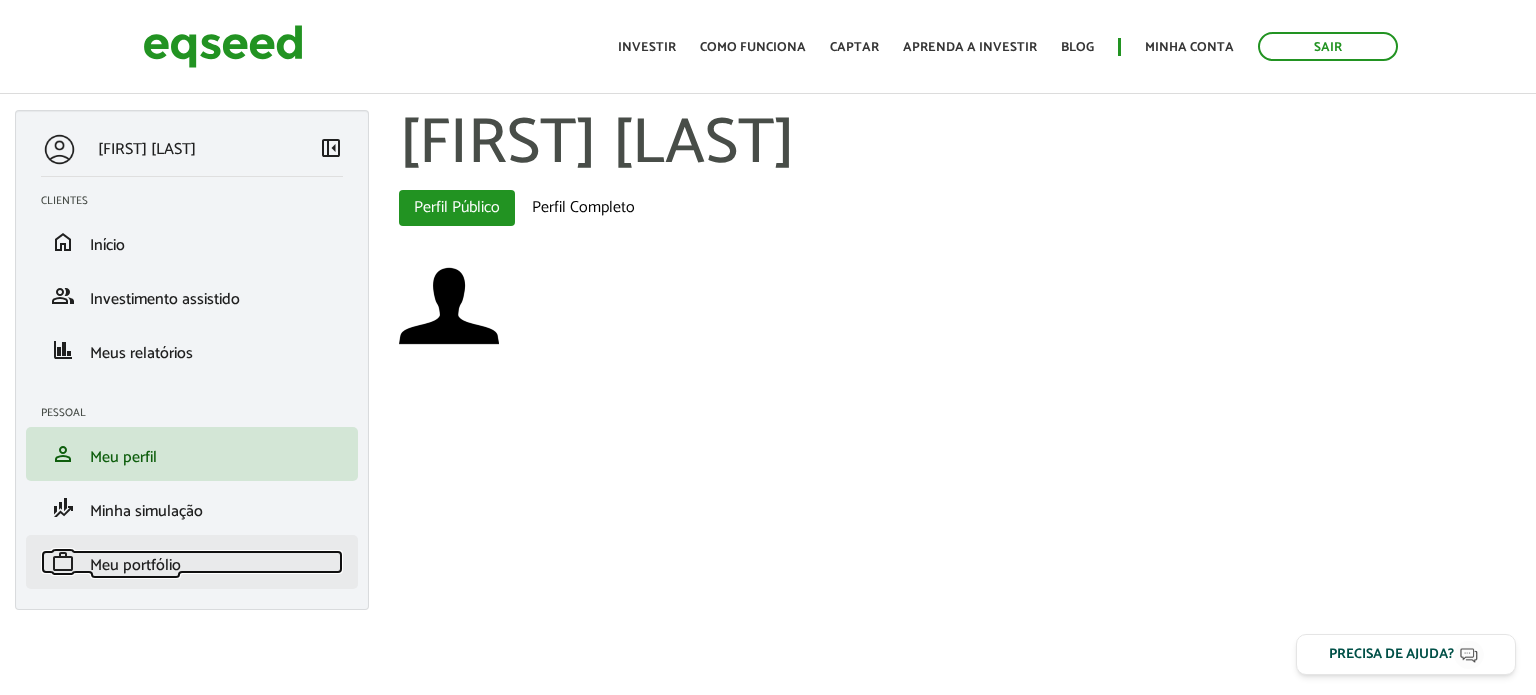 drag, startPoint x: 0, startPoint y: 0, endPoint x: 158, endPoint y: 559, distance: 580.90015 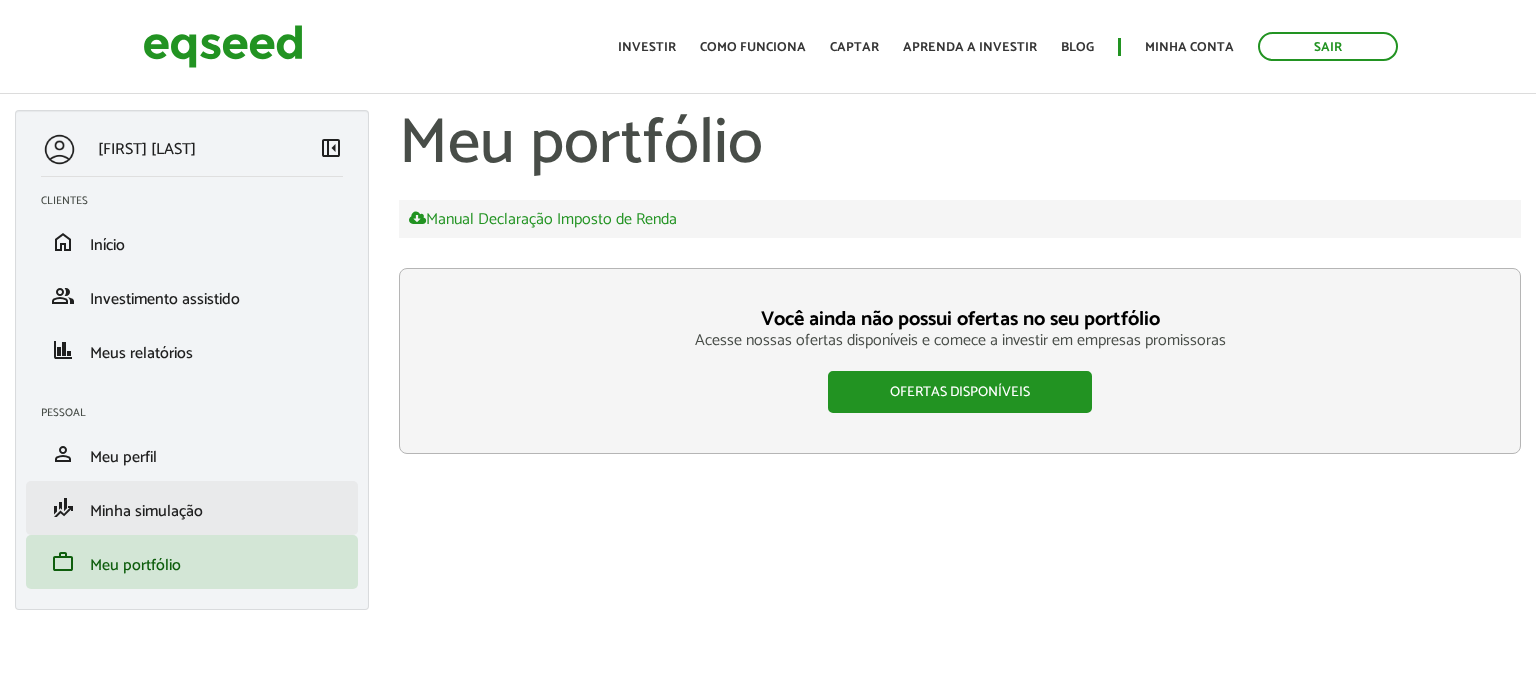 scroll, scrollTop: 0, scrollLeft: 0, axis: both 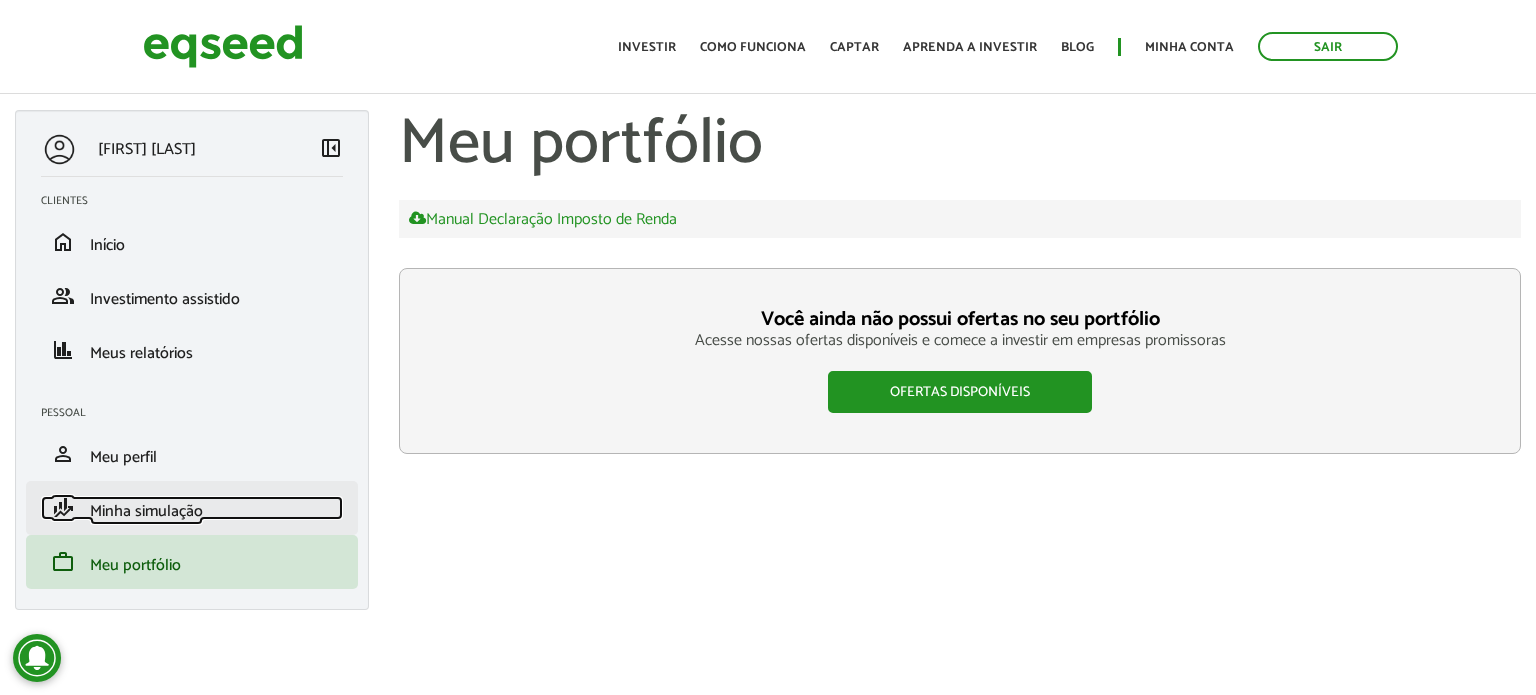 click on "finance_mode Minha simulação" at bounding box center (192, 508) 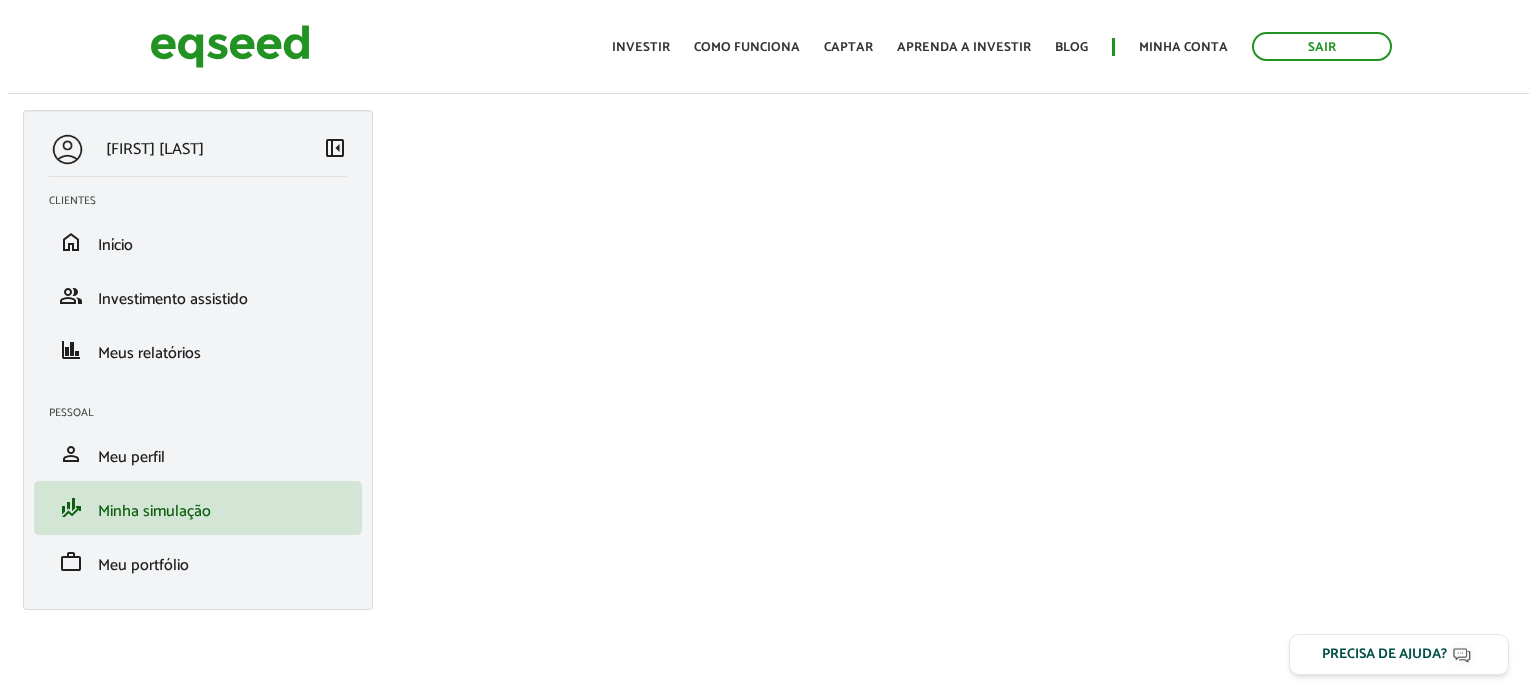 scroll, scrollTop: 0, scrollLeft: 0, axis: both 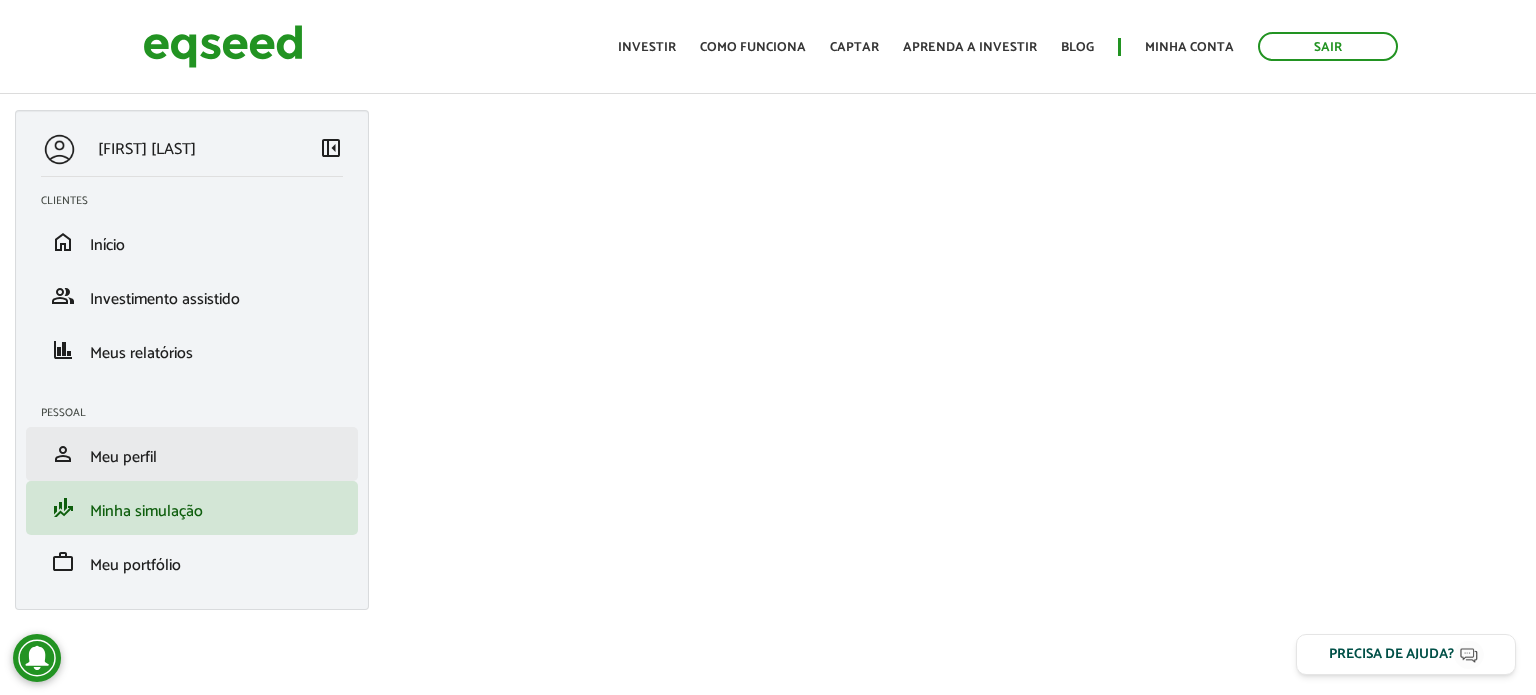 drag, startPoint x: 0, startPoint y: 0, endPoint x: 218, endPoint y: 435, distance: 486.5686 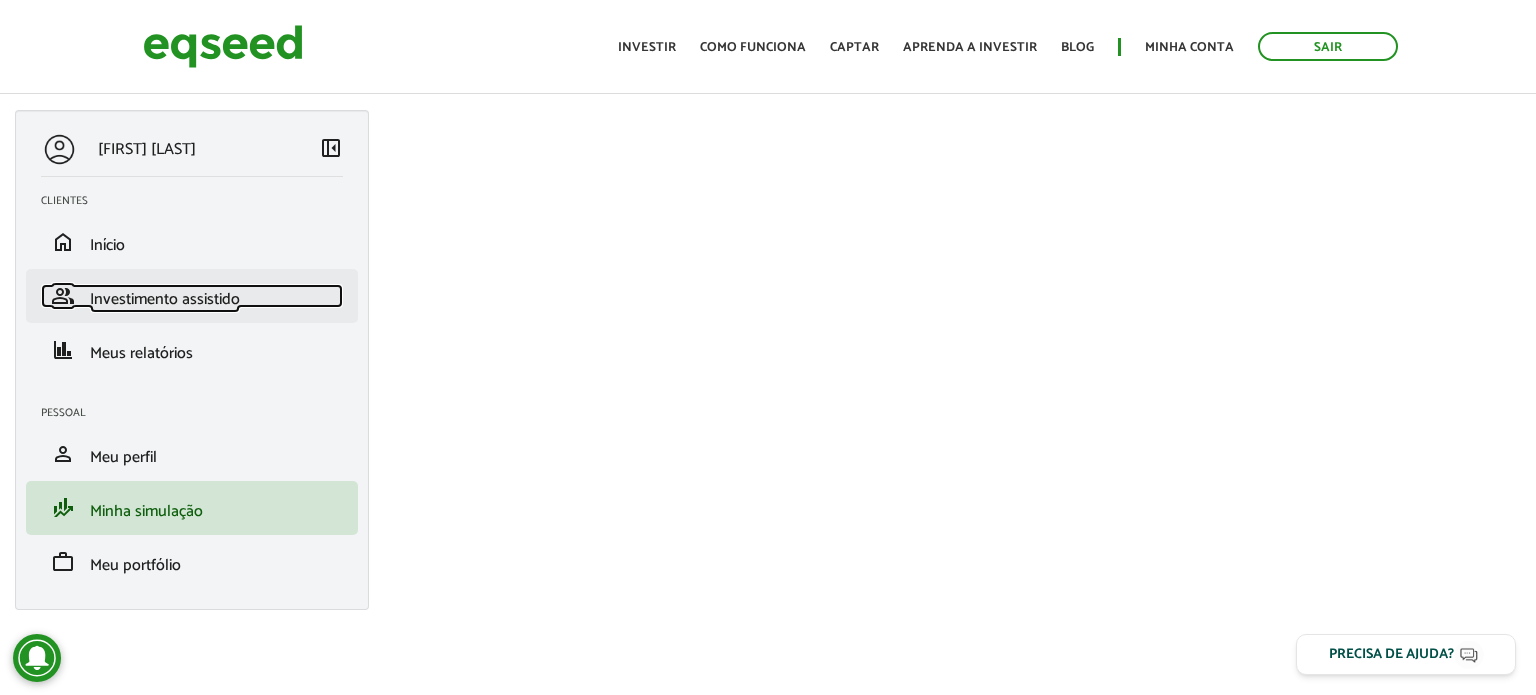 click on "Investimento assistido" at bounding box center (165, 299) 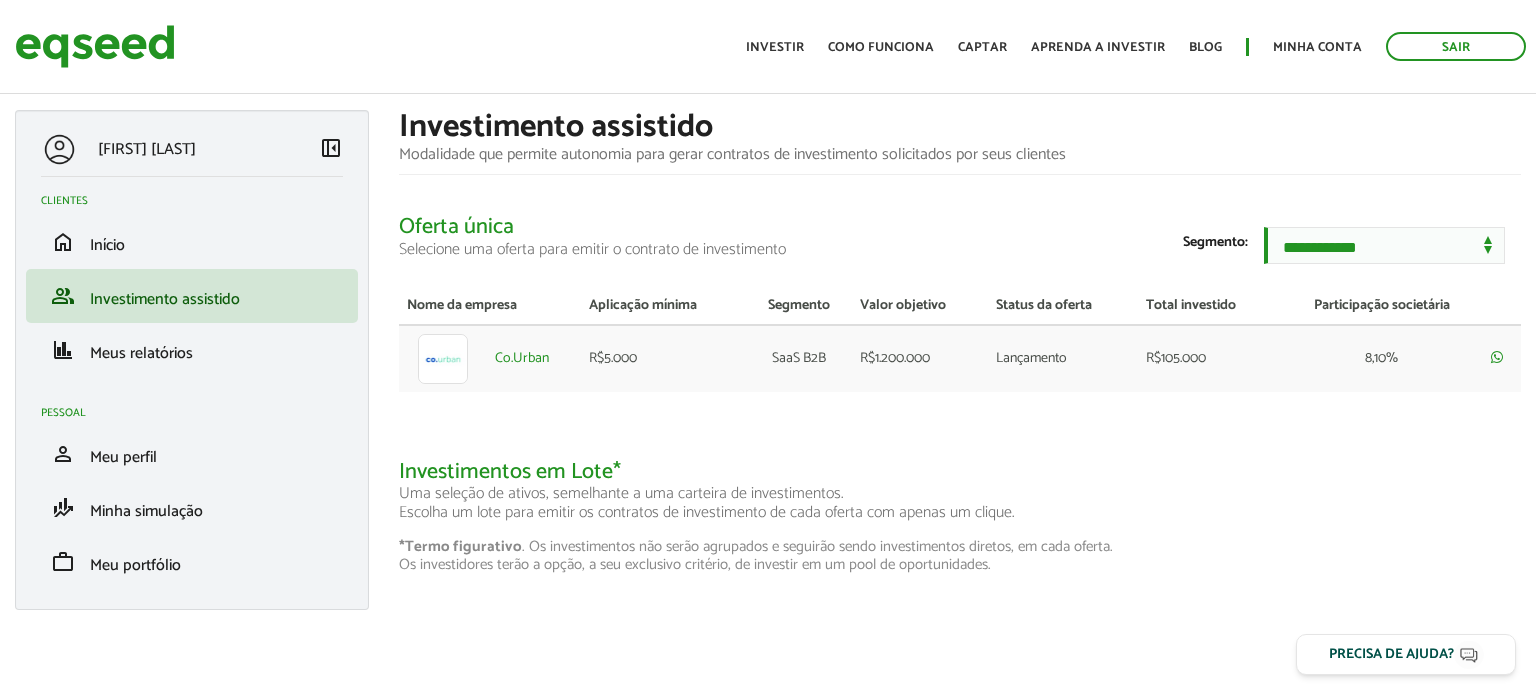 scroll, scrollTop: 0, scrollLeft: 0, axis: both 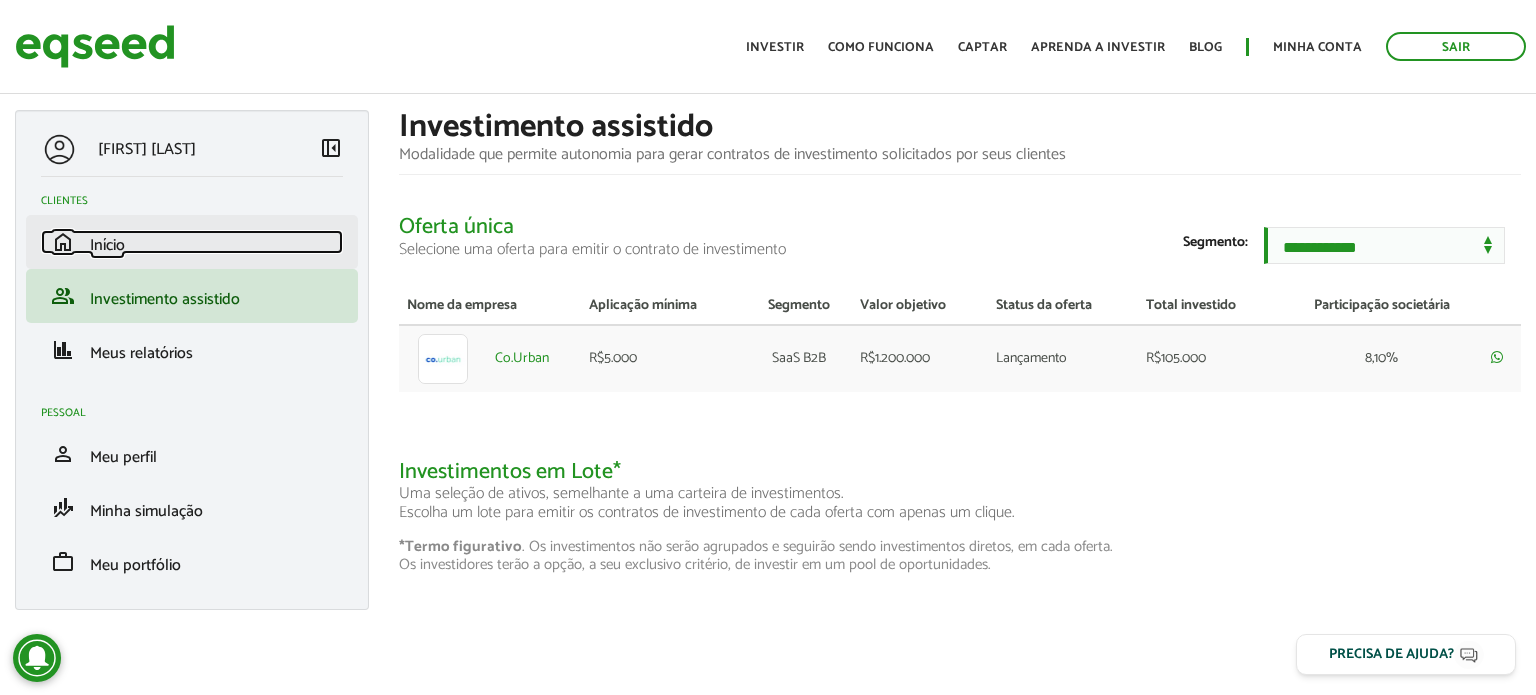 click on "home Início" at bounding box center (192, 242) 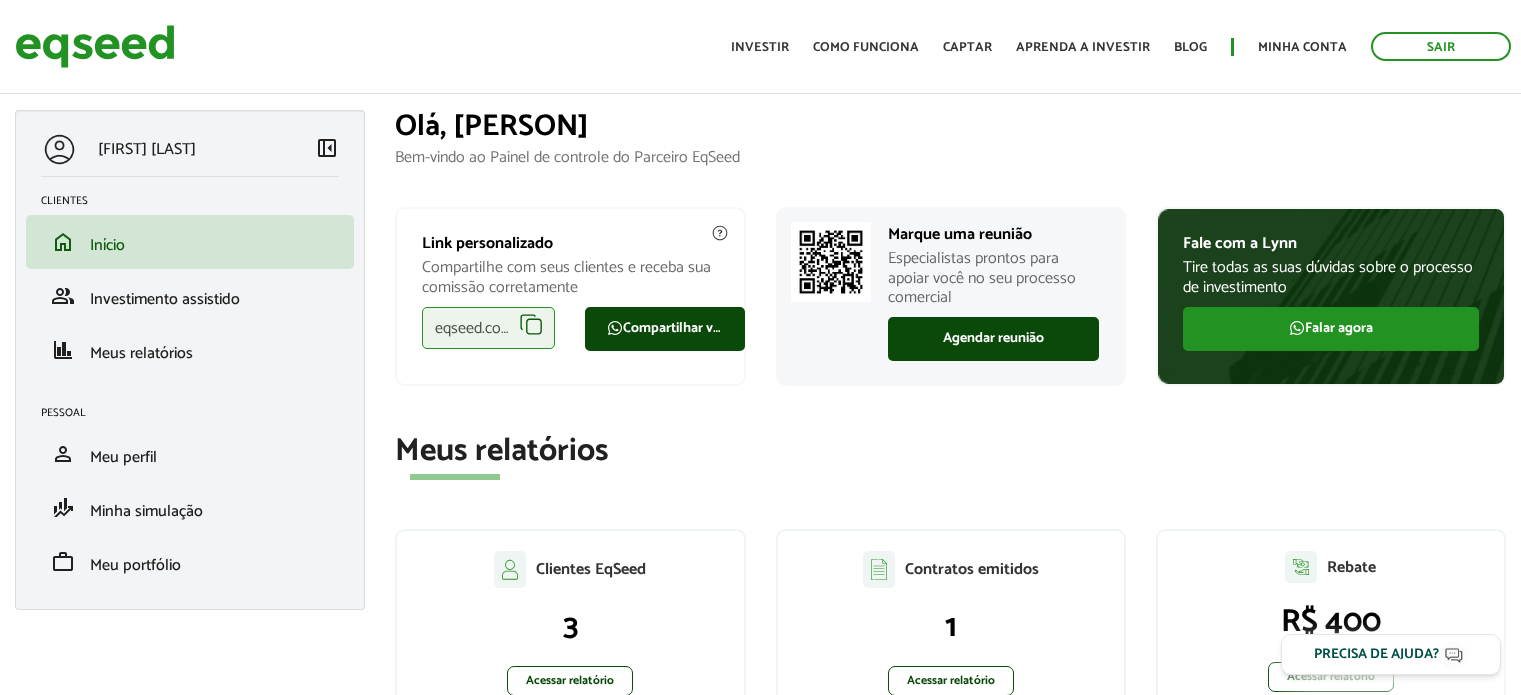 scroll, scrollTop: 0, scrollLeft: 0, axis: both 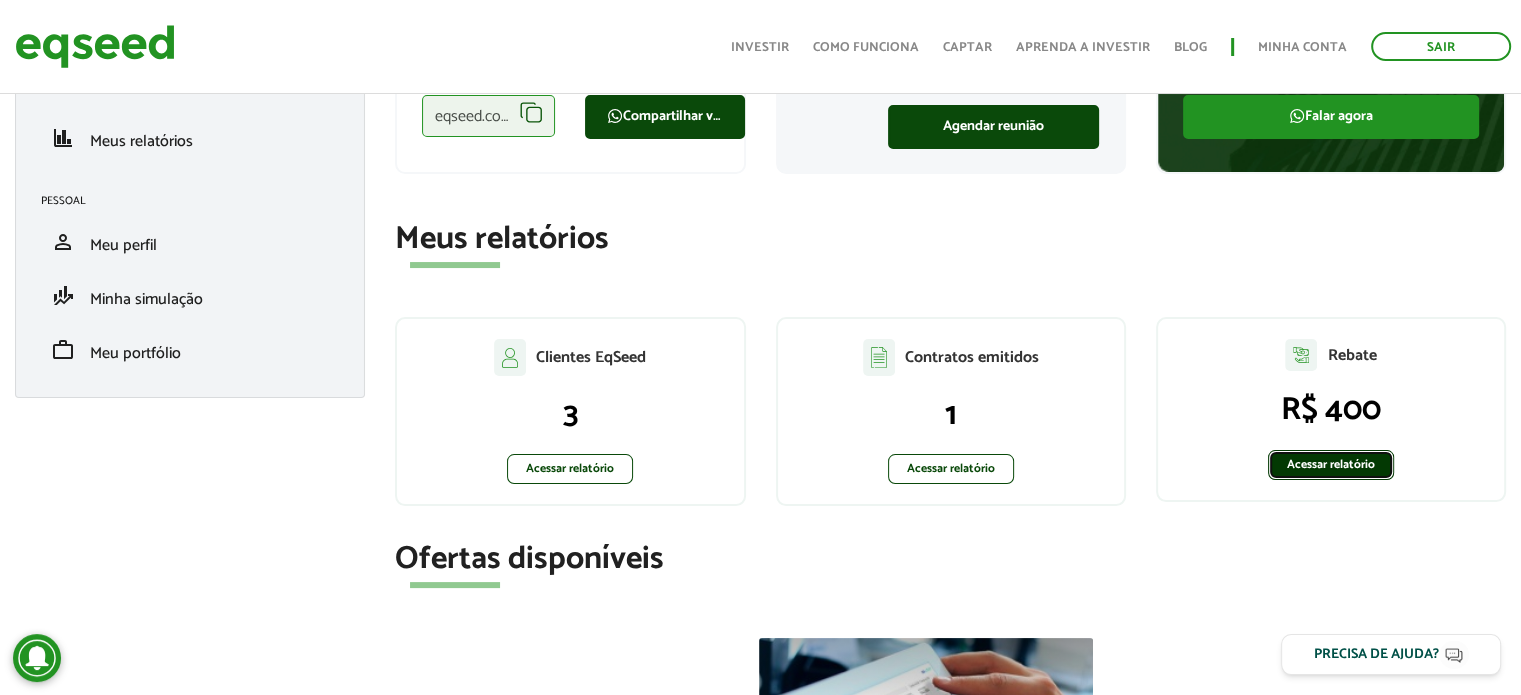 click on "Acessar relatório" at bounding box center (1331, 465) 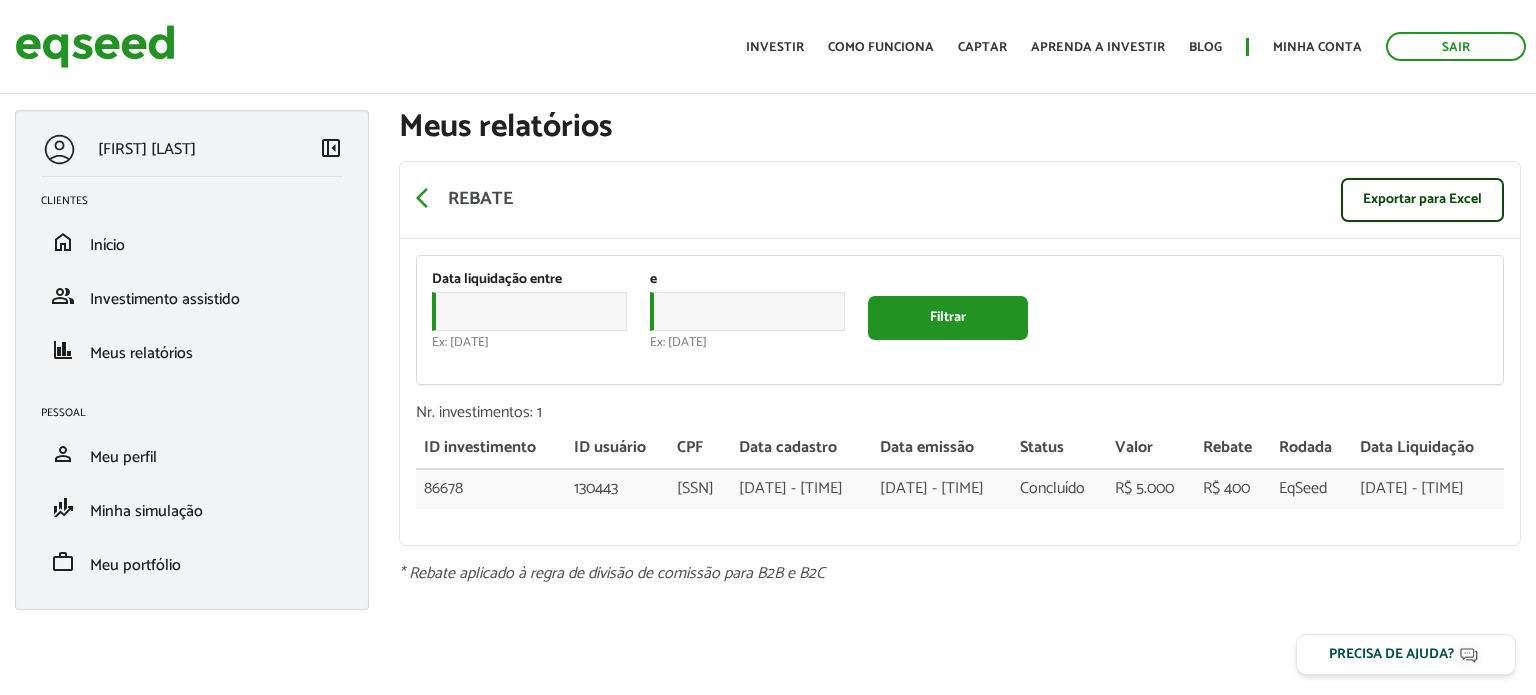 scroll, scrollTop: 0, scrollLeft: 0, axis: both 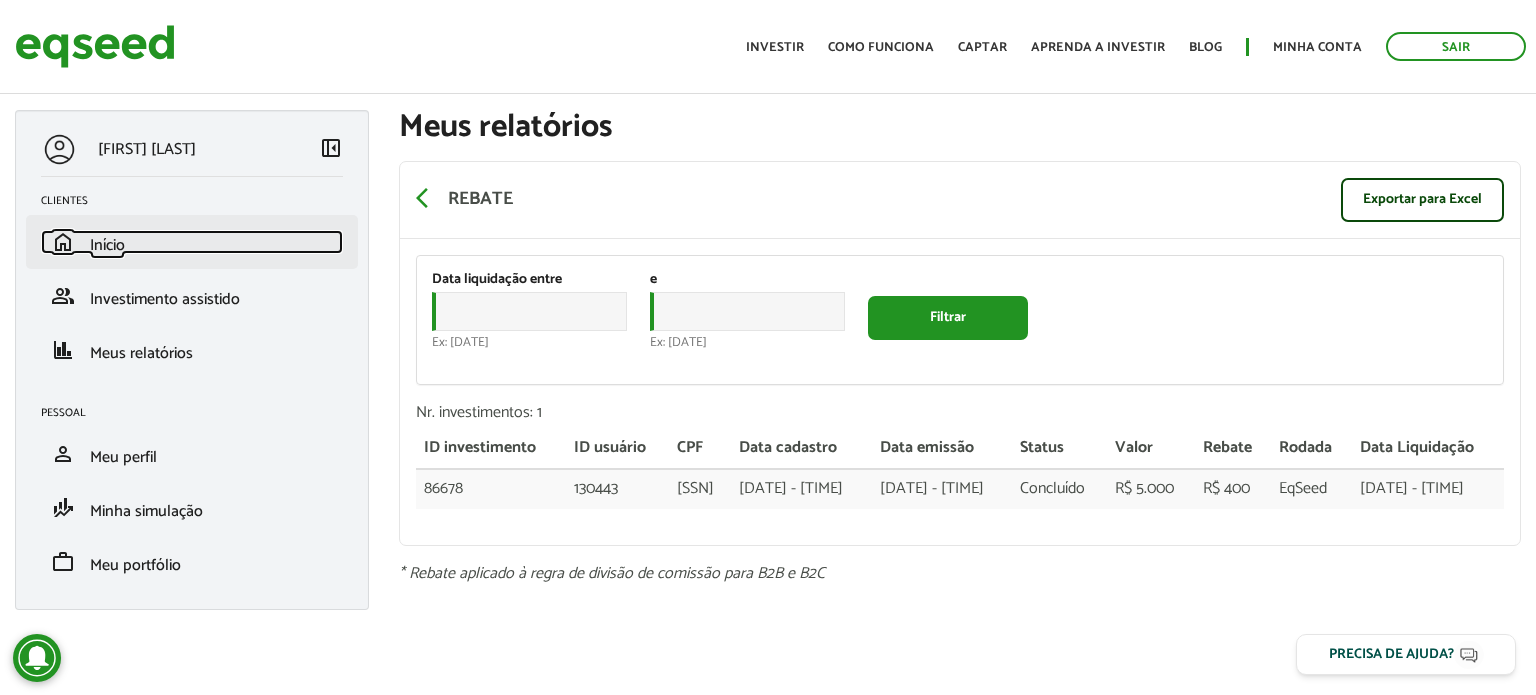click on "home Início" at bounding box center (192, 242) 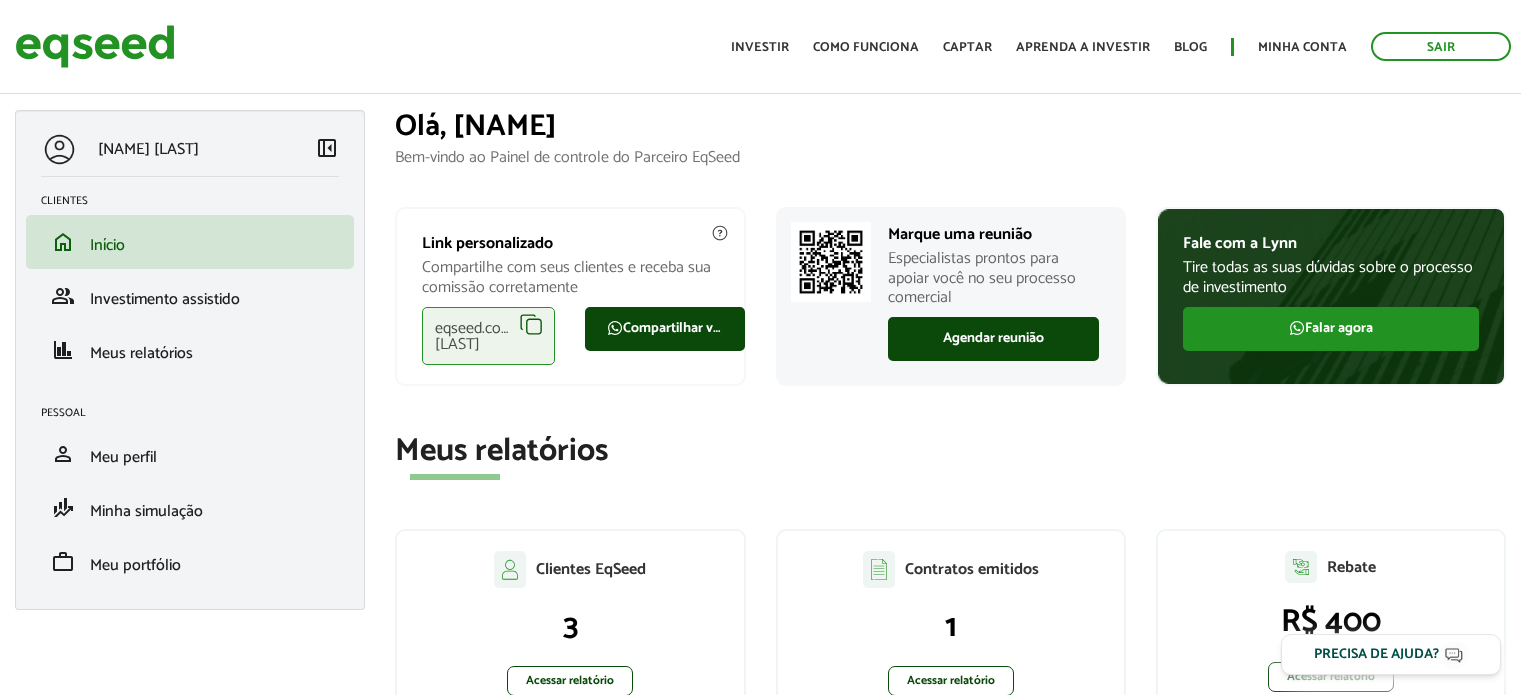 scroll, scrollTop: 0, scrollLeft: 0, axis: both 